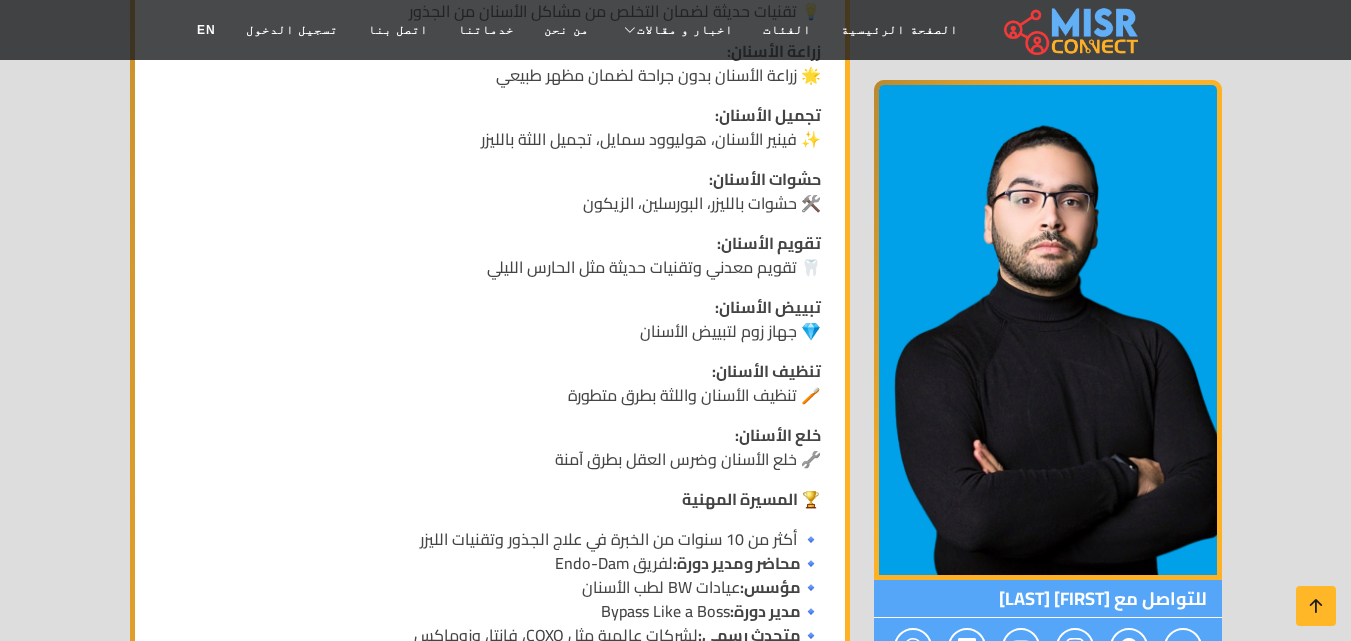 scroll, scrollTop: 920, scrollLeft: 0, axis: vertical 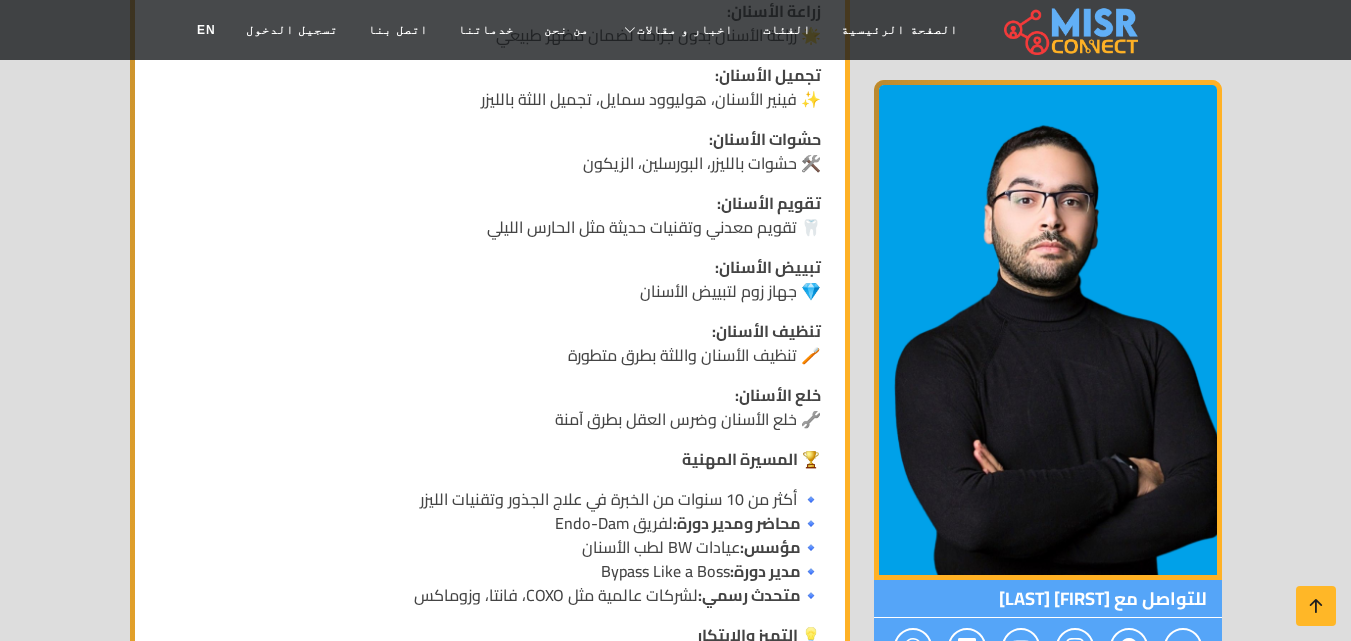 click at bounding box center [1048, 330] 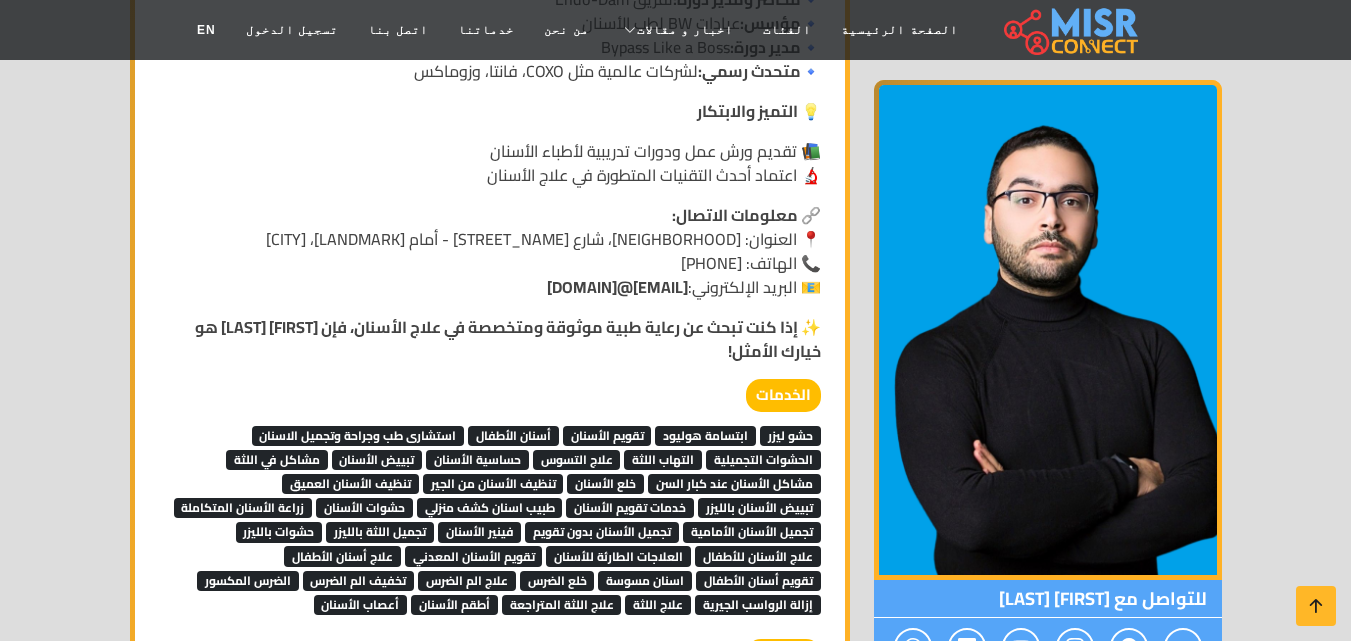 scroll, scrollTop: 1520, scrollLeft: 0, axis: vertical 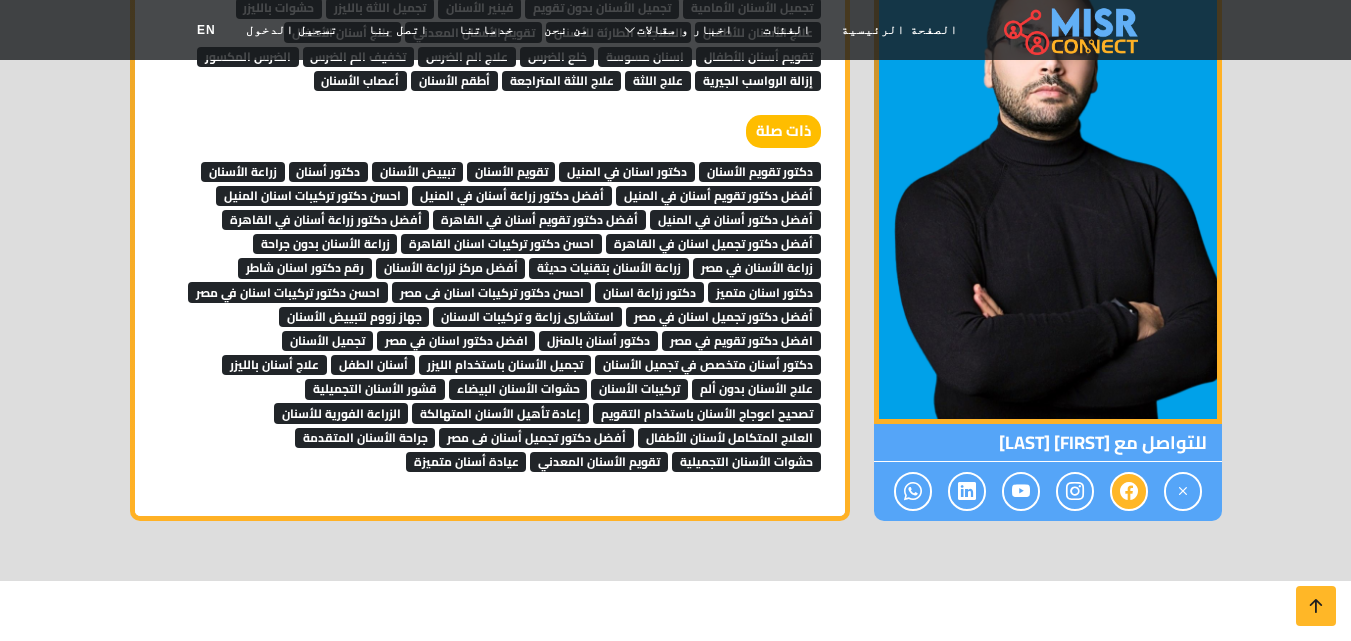 click at bounding box center (1129, 491) 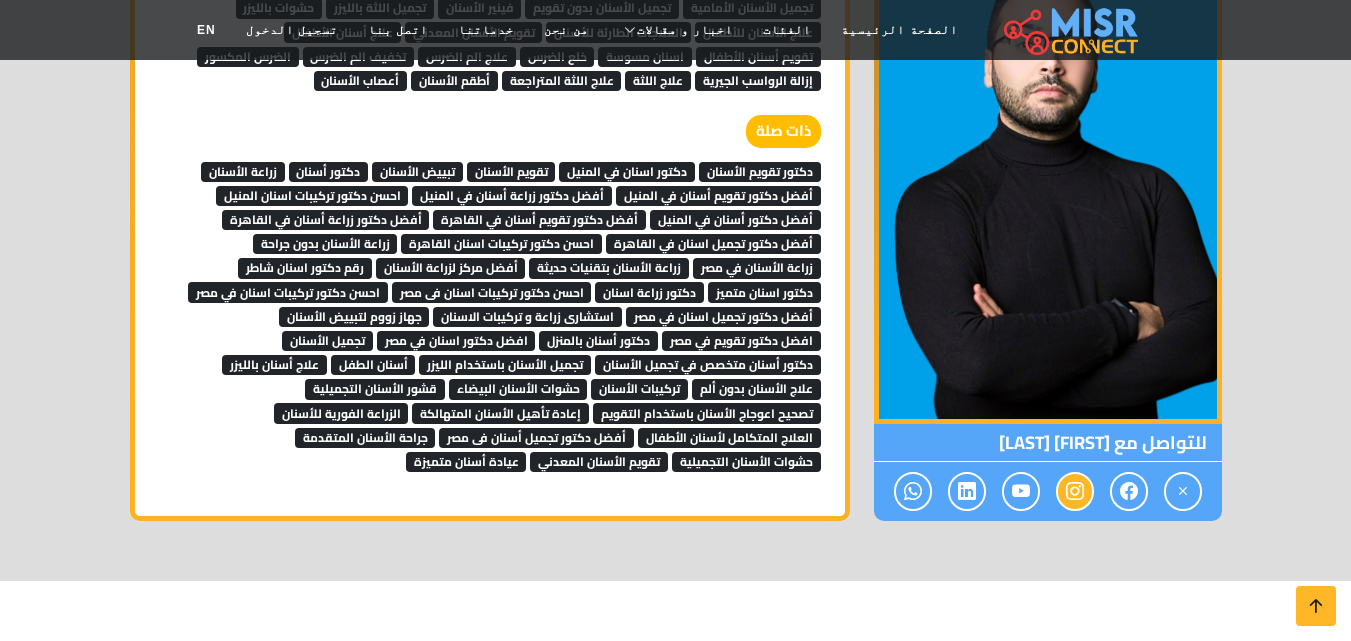 click at bounding box center (1075, 491) 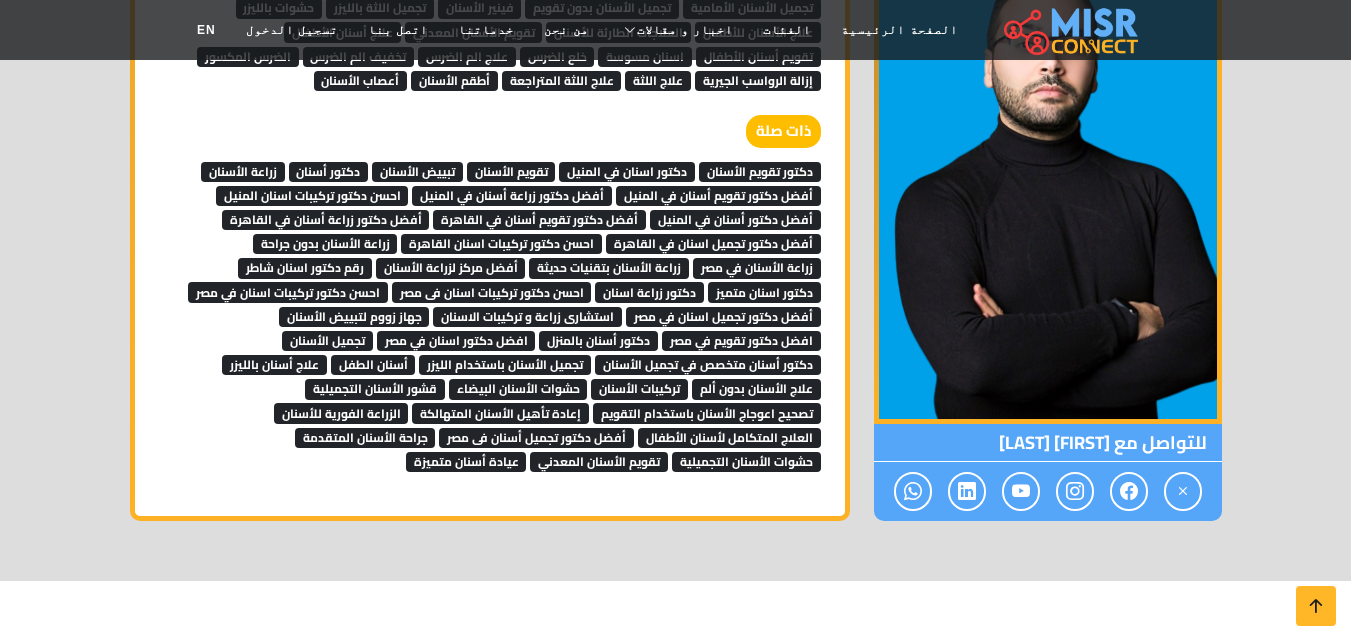 click on "دكتور أسنان متخصص في تجميل الأسنان" at bounding box center [708, 365] 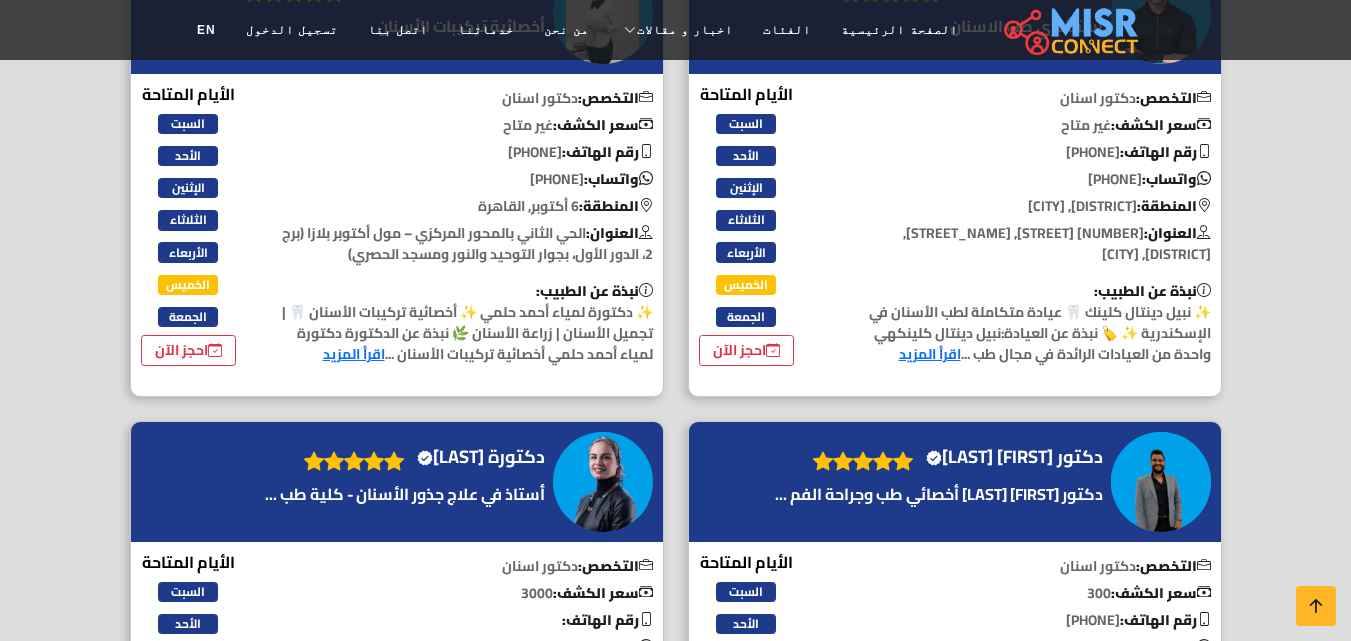 scroll, scrollTop: 1080, scrollLeft: 0, axis: vertical 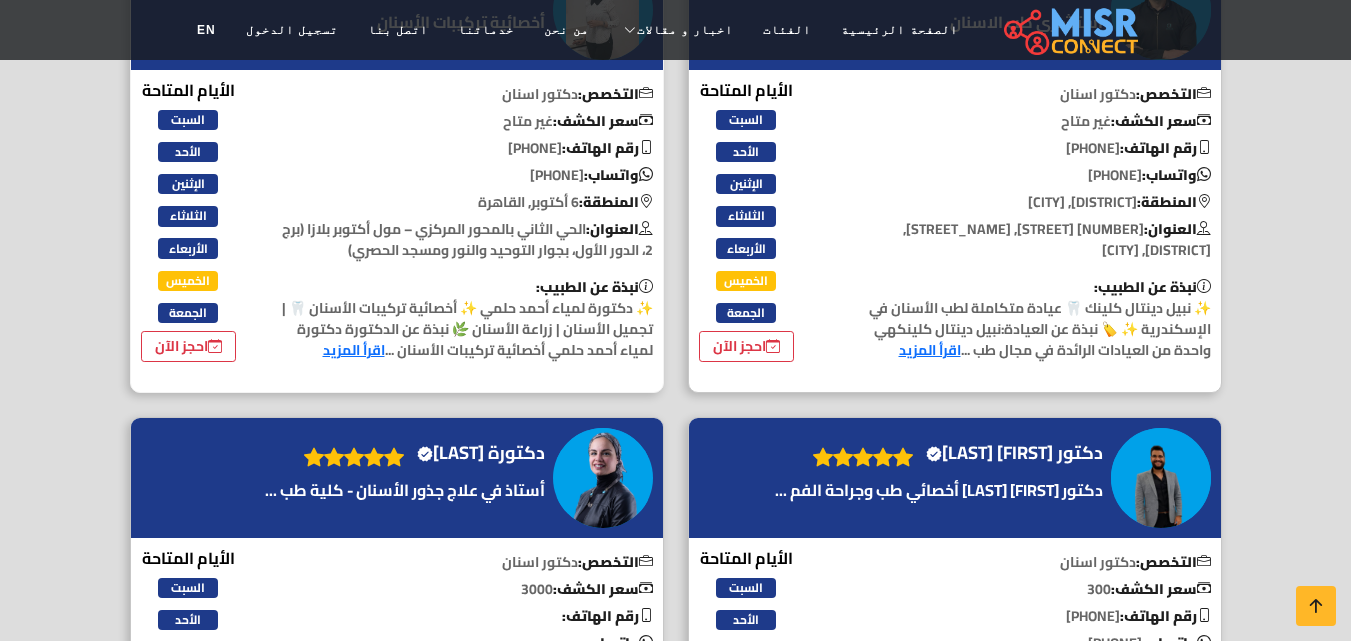 click on "التخصص:
دكتور اسنان
سعر الكشف:
غير متاح
رقم الهاتف:
01150188310
واتساب:
01150188310
المنطقة:
6 أكتوبر, القاهرة
العنوان:
الحي الثاني بالمحور المركزي – مول أكتوبر بلازا (برج 2، الدور الأول، بجوار التوحيد والنور ومسجد الحصري)" at bounding box center [466, 227] 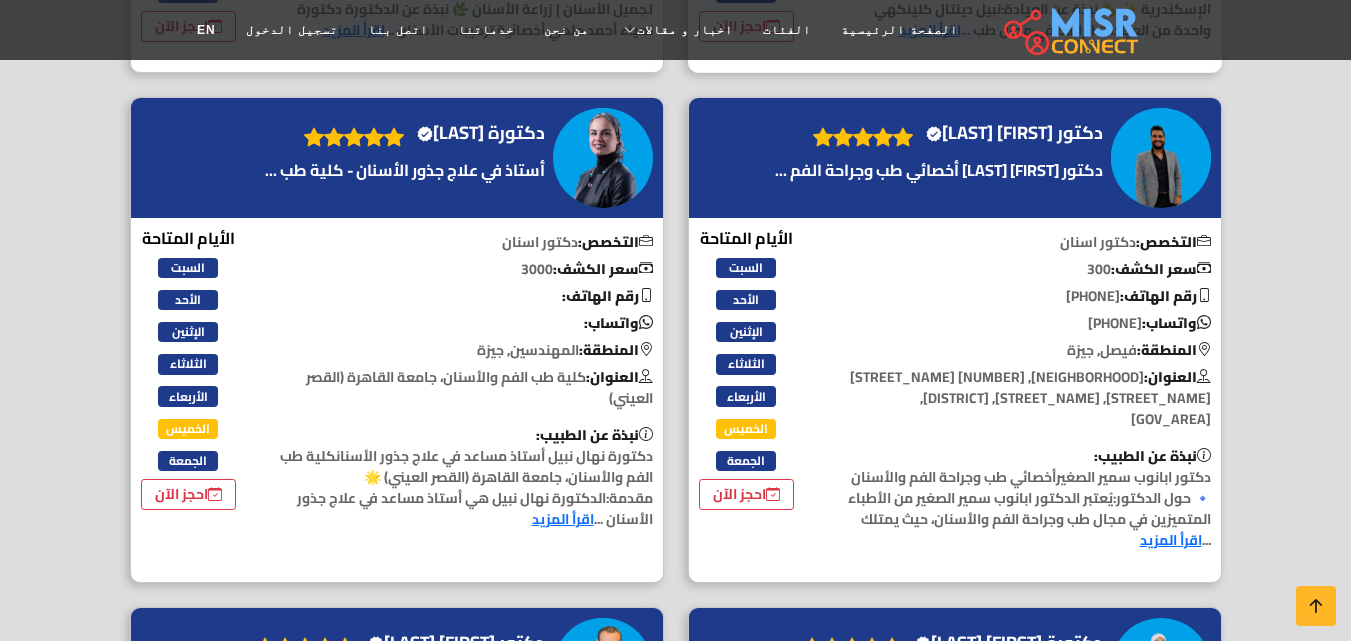scroll, scrollTop: 1440, scrollLeft: 0, axis: vertical 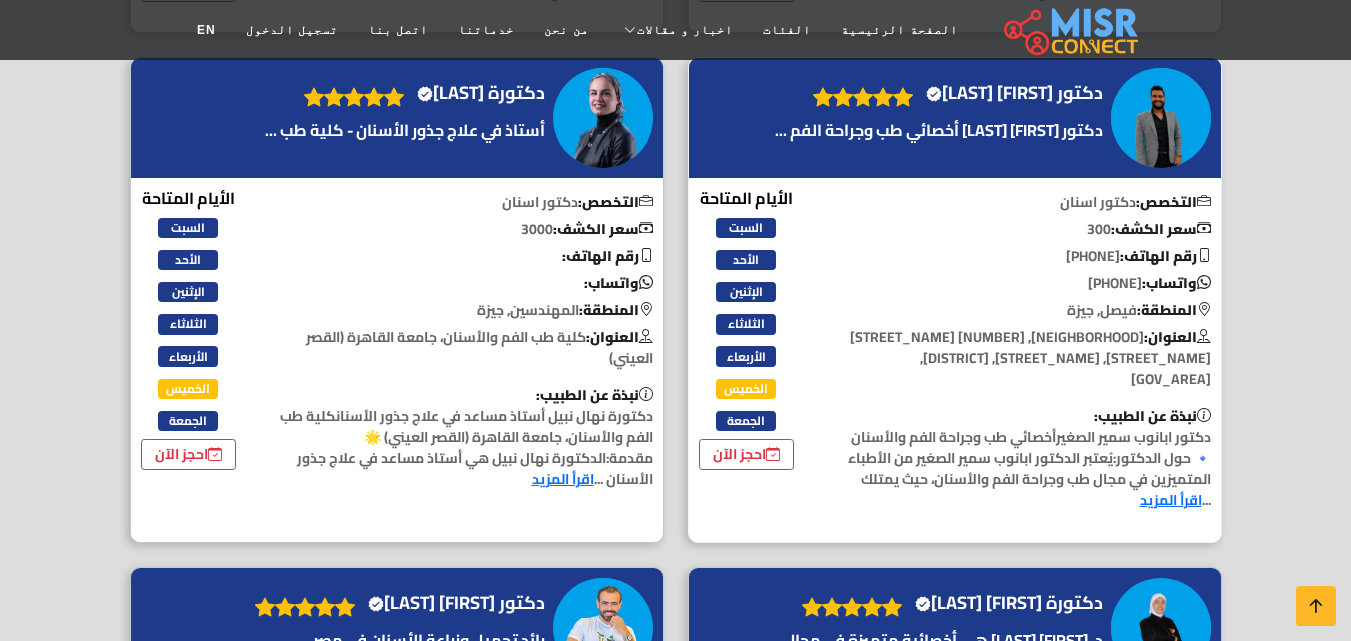 click on "اقرأ المزيد" at bounding box center [1171, 500] 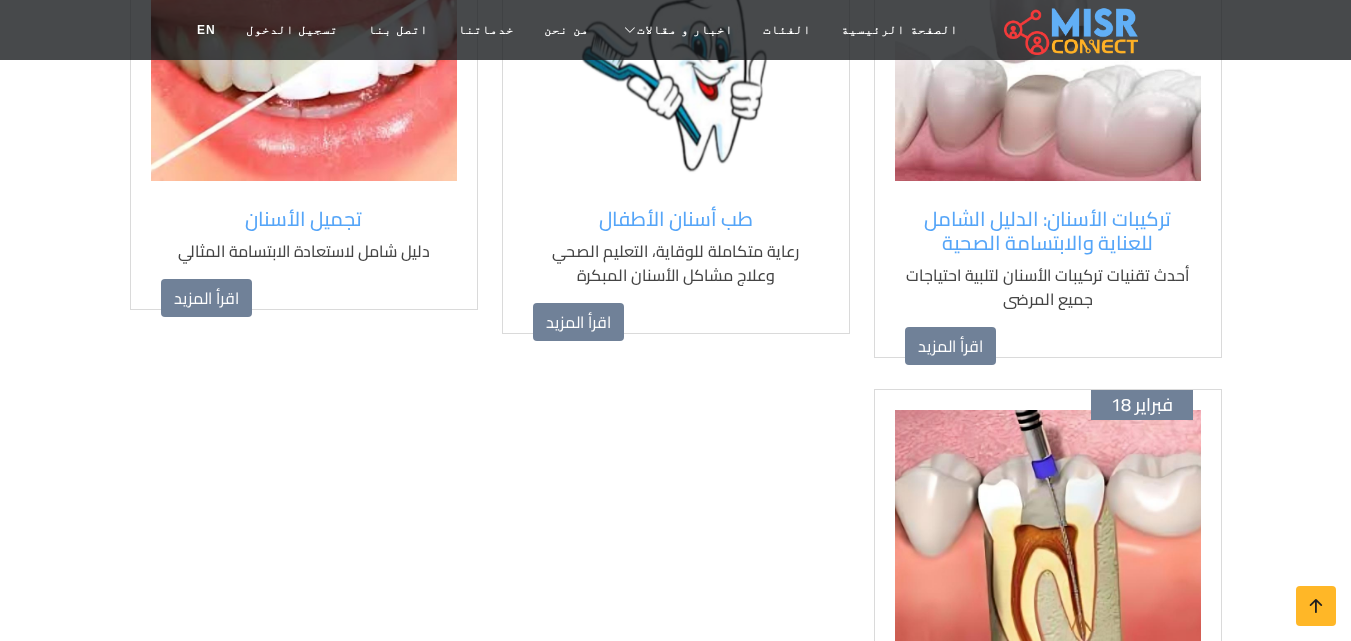 scroll, scrollTop: 7720, scrollLeft: 0, axis: vertical 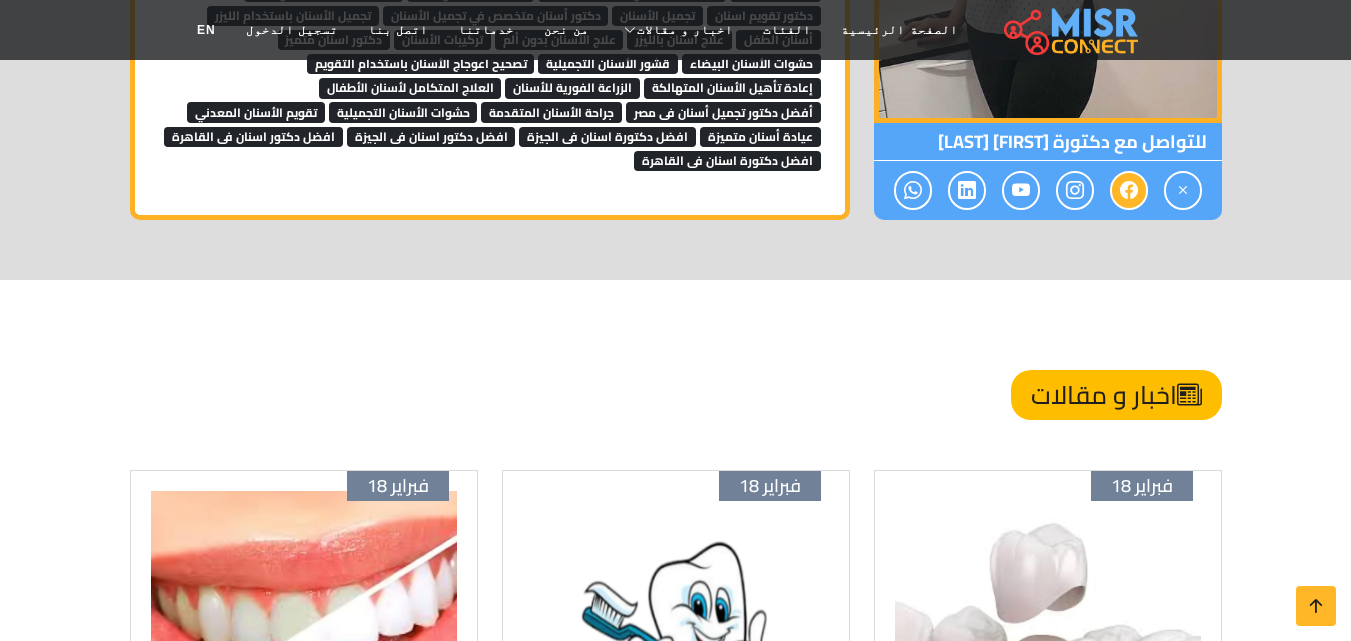 click at bounding box center [1129, 190] 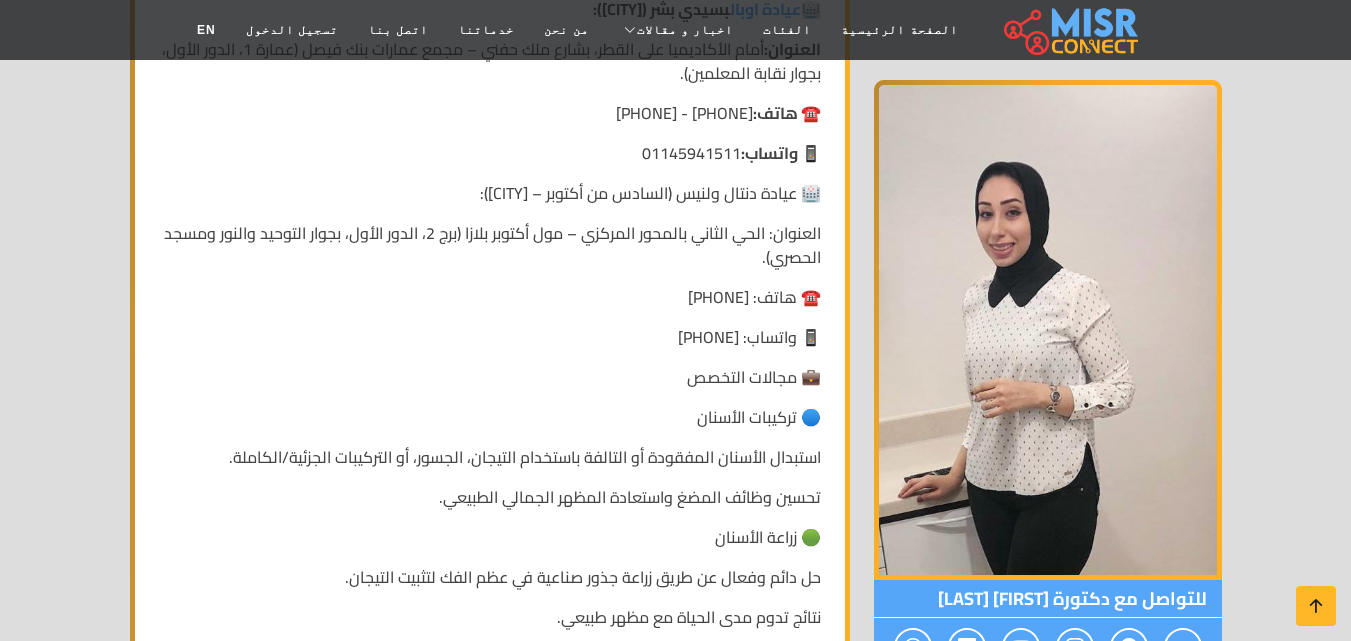 scroll, scrollTop: 1480, scrollLeft: 0, axis: vertical 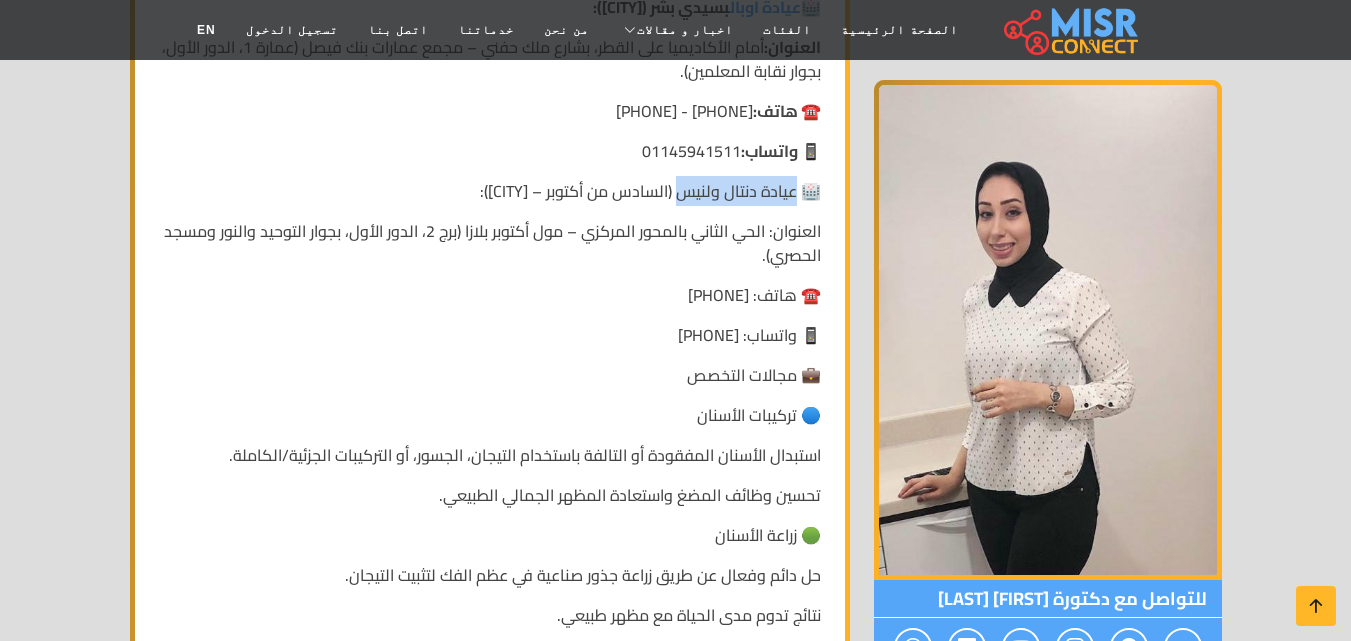 drag, startPoint x: 675, startPoint y: 190, endPoint x: 793, endPoint y: 193, distance: 118.03813 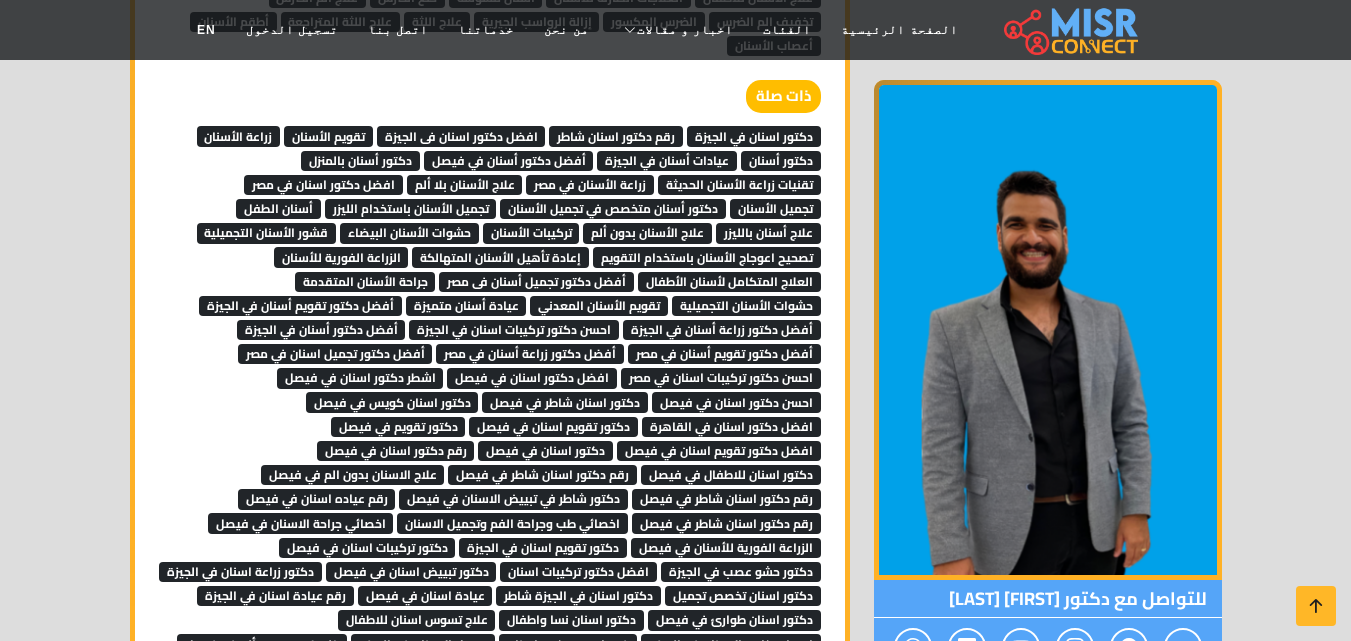 scroll, scrollTop: 8760, scrollLeft: 0, axis: vertical 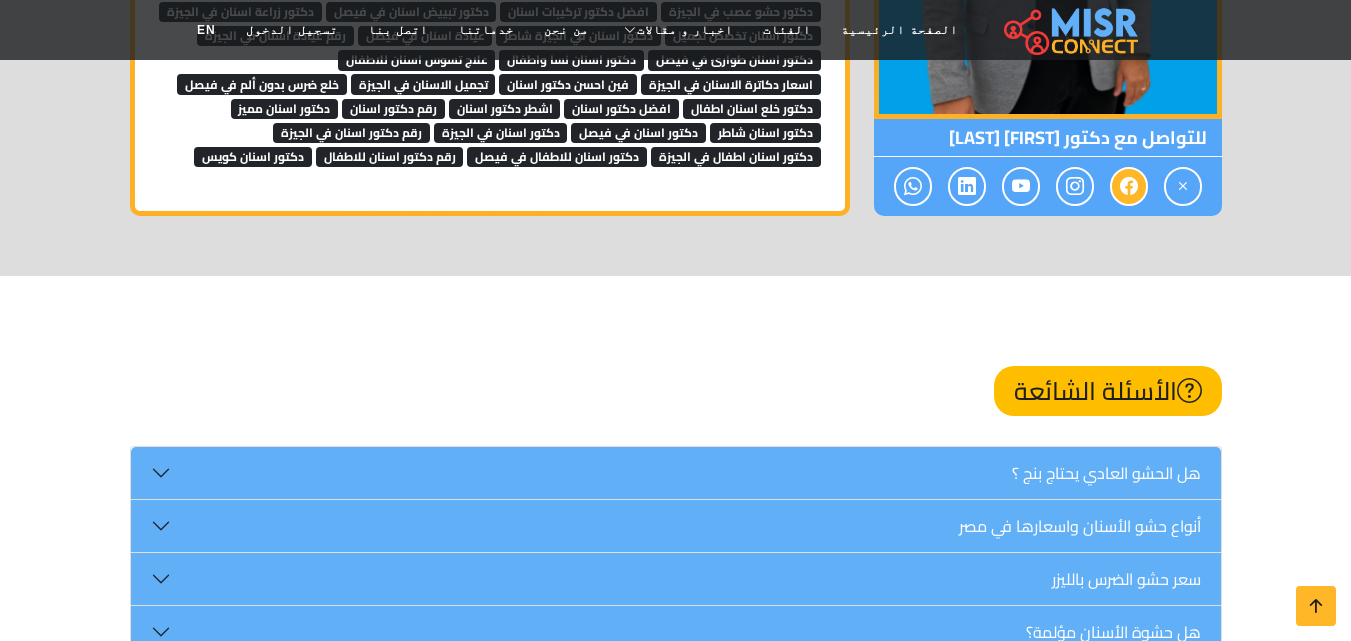 click at bounding box center [1129, 187] 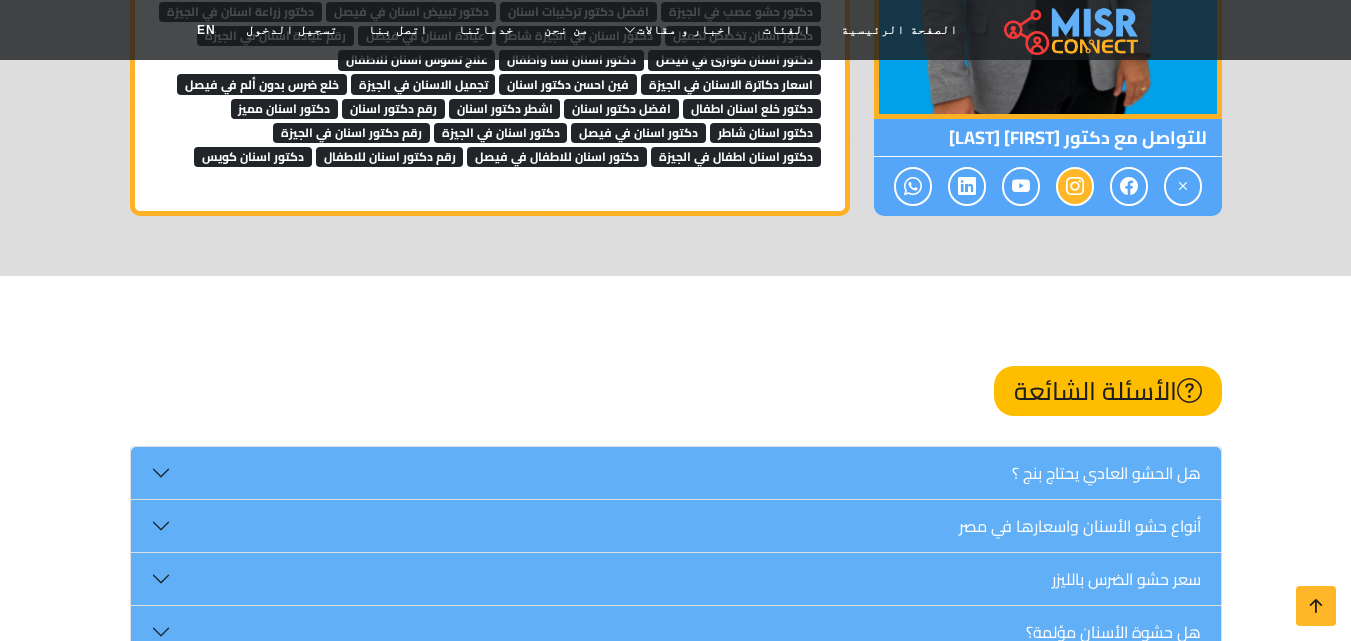 click at bounding box center [1075, 187] 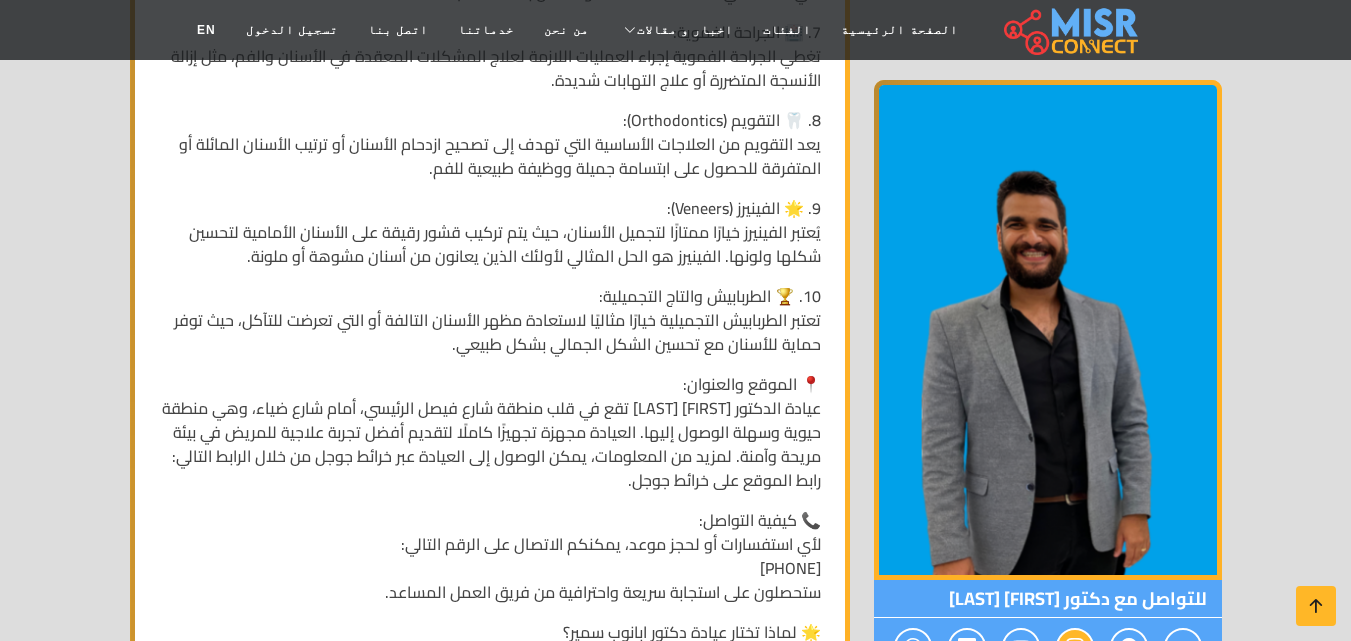 scroll, scrollTop: 1960, scrollLeft: 0, axis: vertical 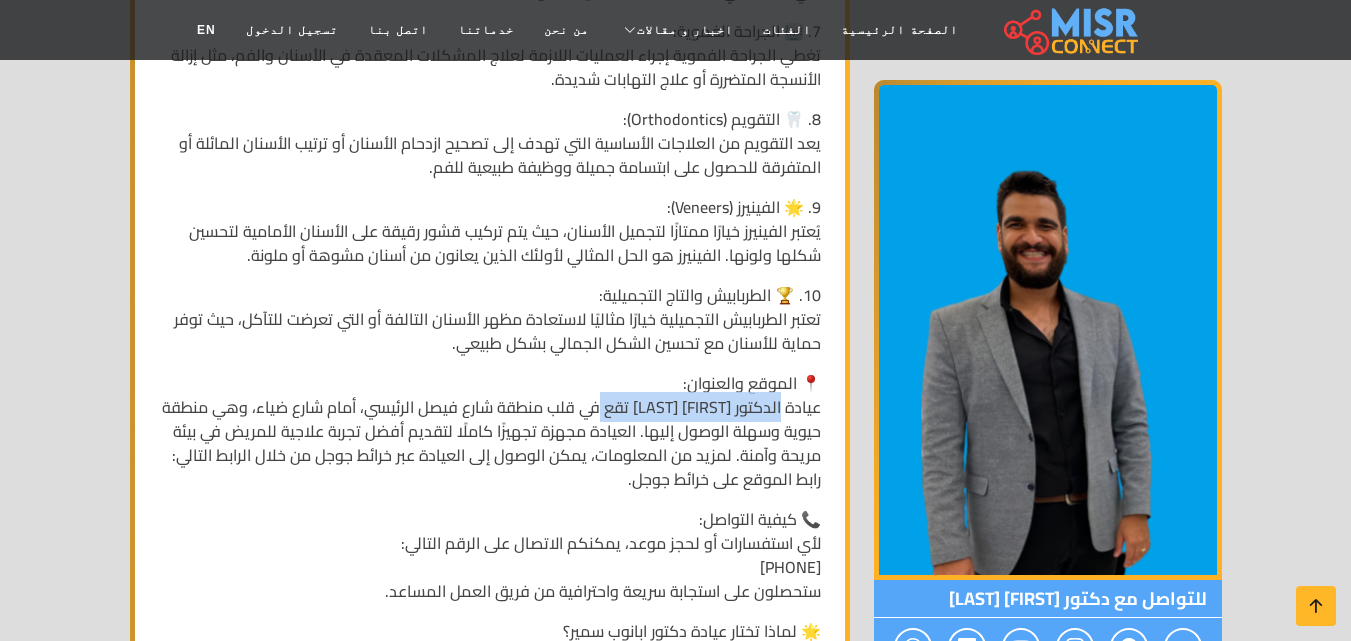 drag, startPoint x: 604, startPoint y: 406, endPoint x: 779, endPoint y: 407, distance: 175.00285 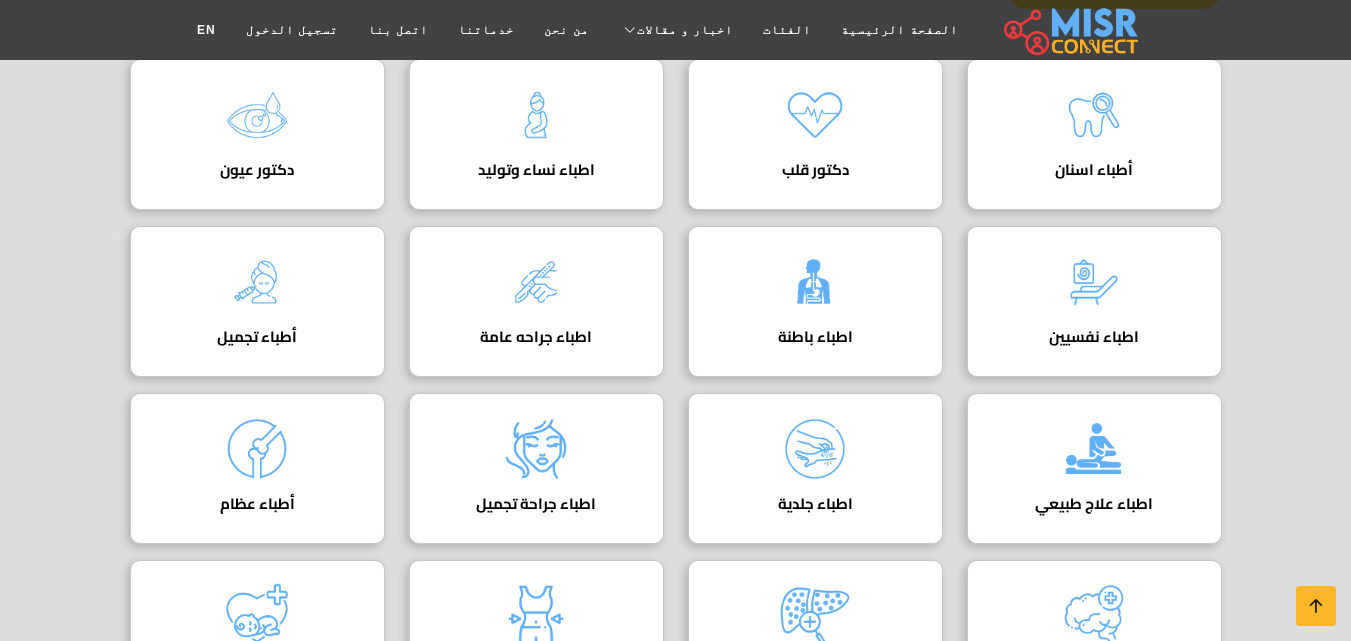 scroll, scrollTop: 272, scrollLeft: 0, axis: vertical 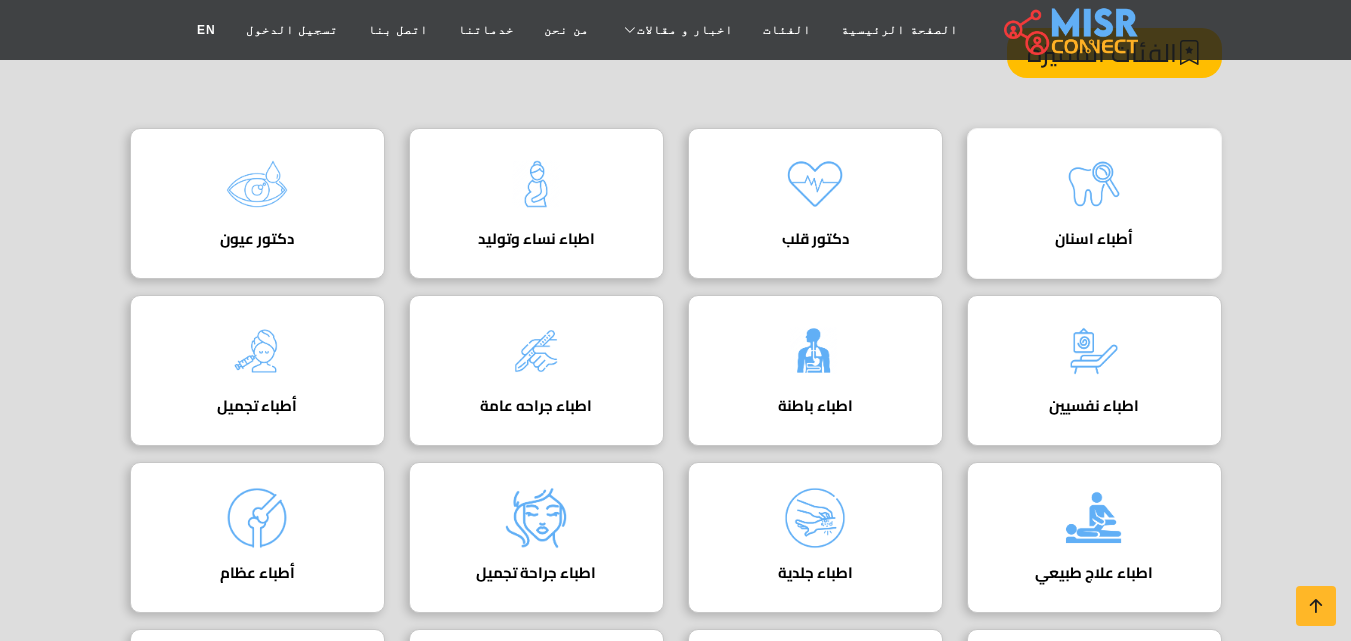 click on "أطباء اسنان" at bounding box center [1094, 239] 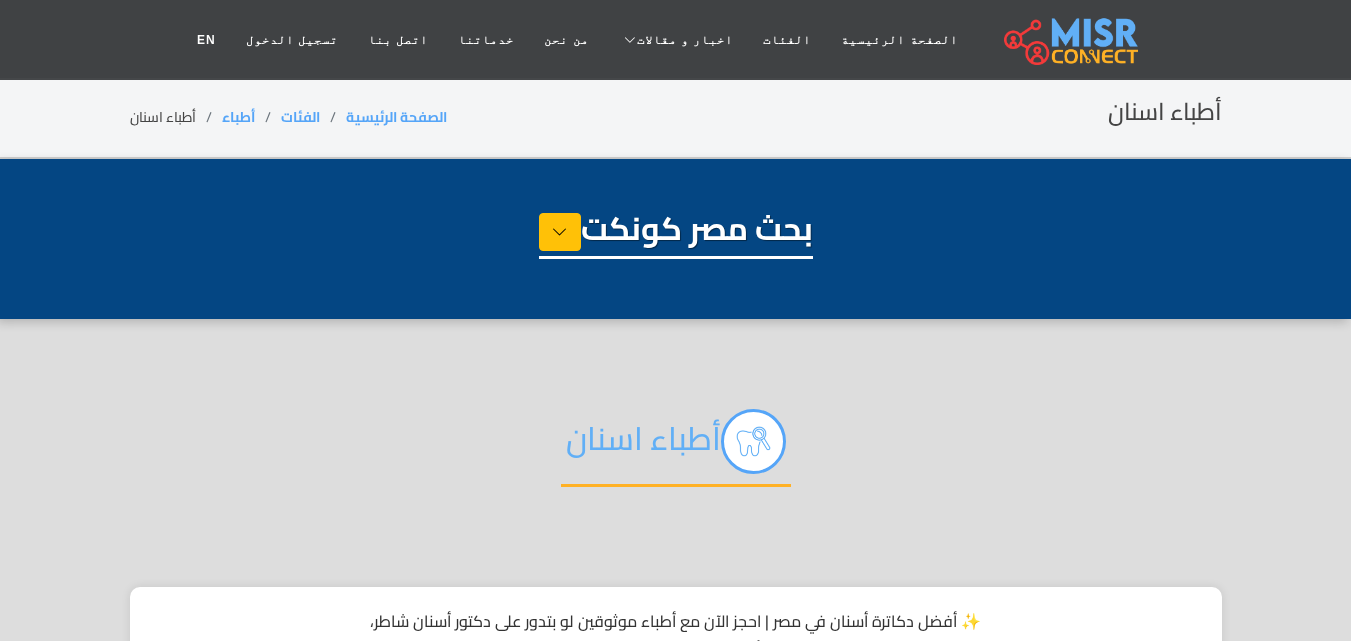 select on "*****" 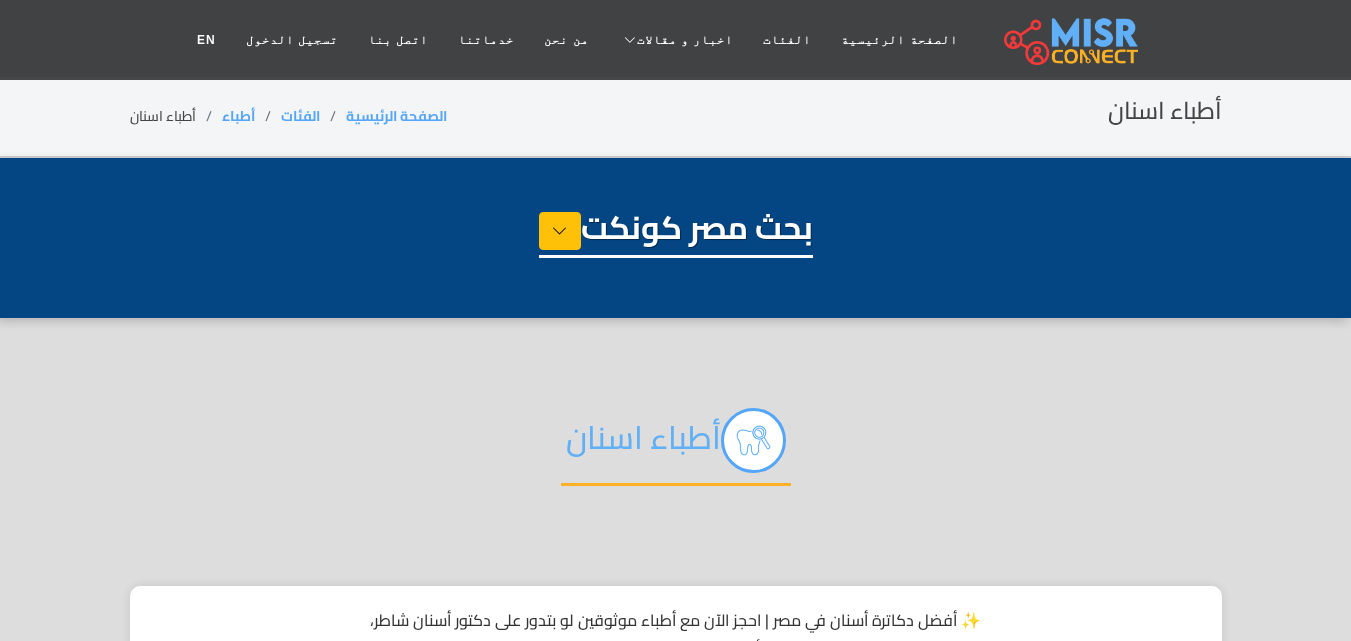 scroll, scrollTop: 0, scrollLeft: 0, axis: both 